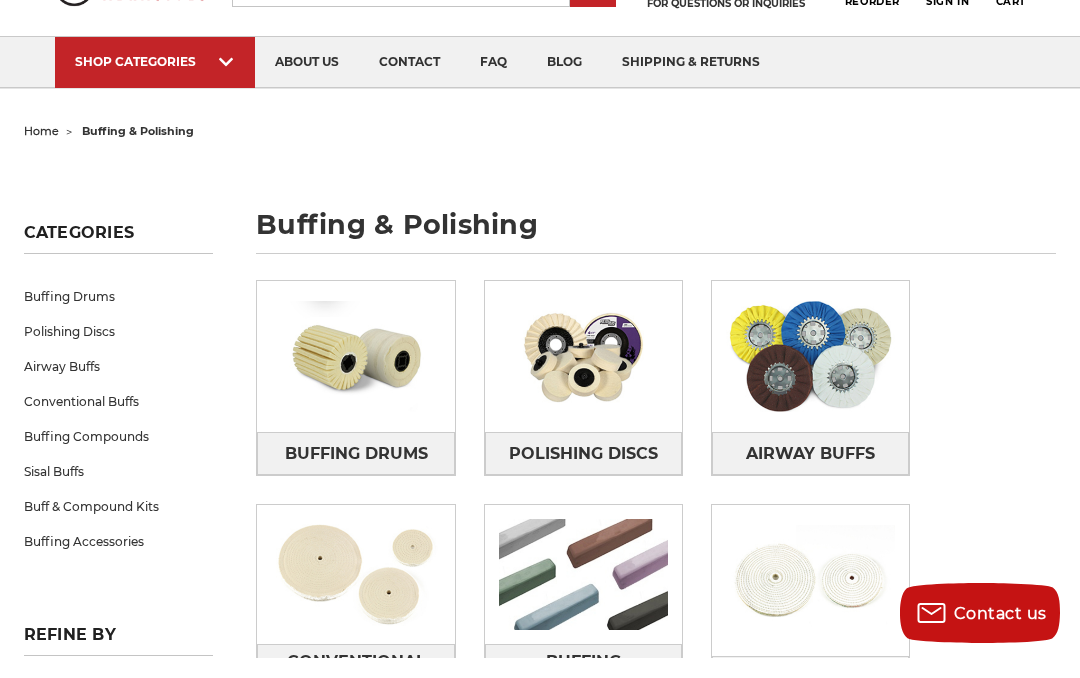 scroll, scrollTop: 0, scrollLeft: 0, axis: both 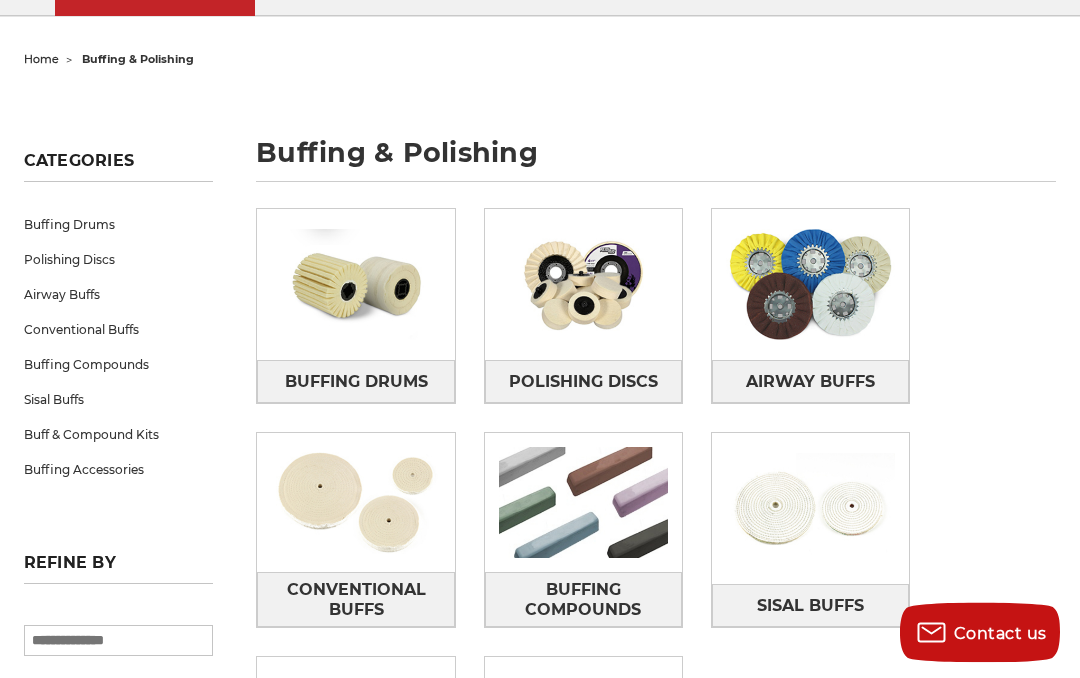 click on "Buff & Compound Kits" at bounding box center (119, 435) 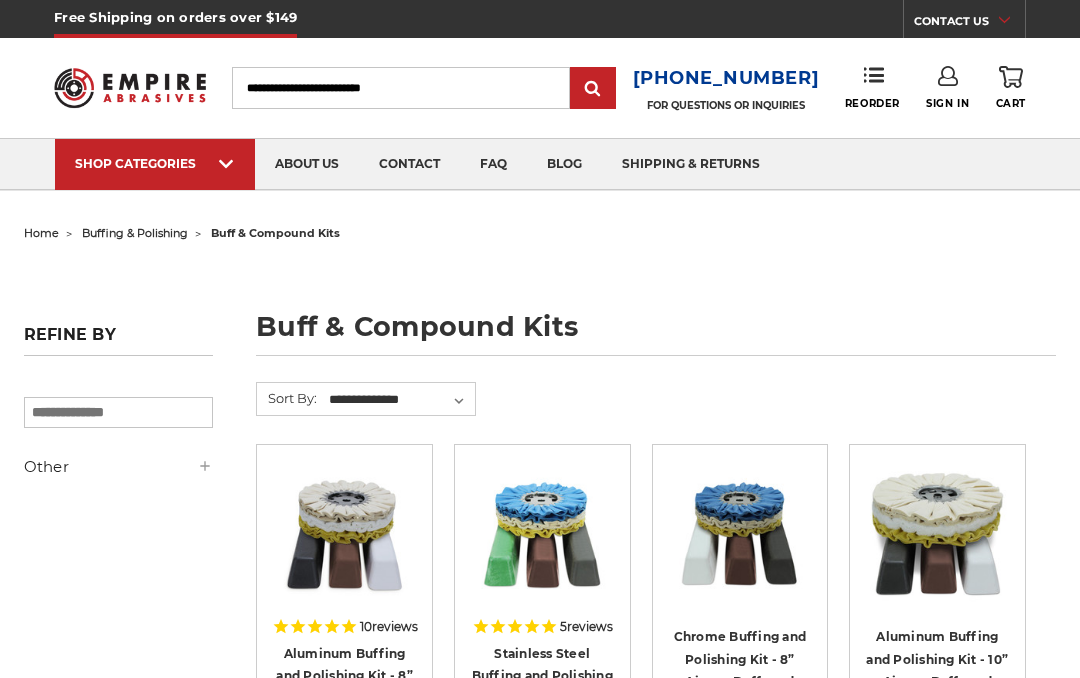 scroll, scrollTop: 0, scrollLeft: 0, axis: both 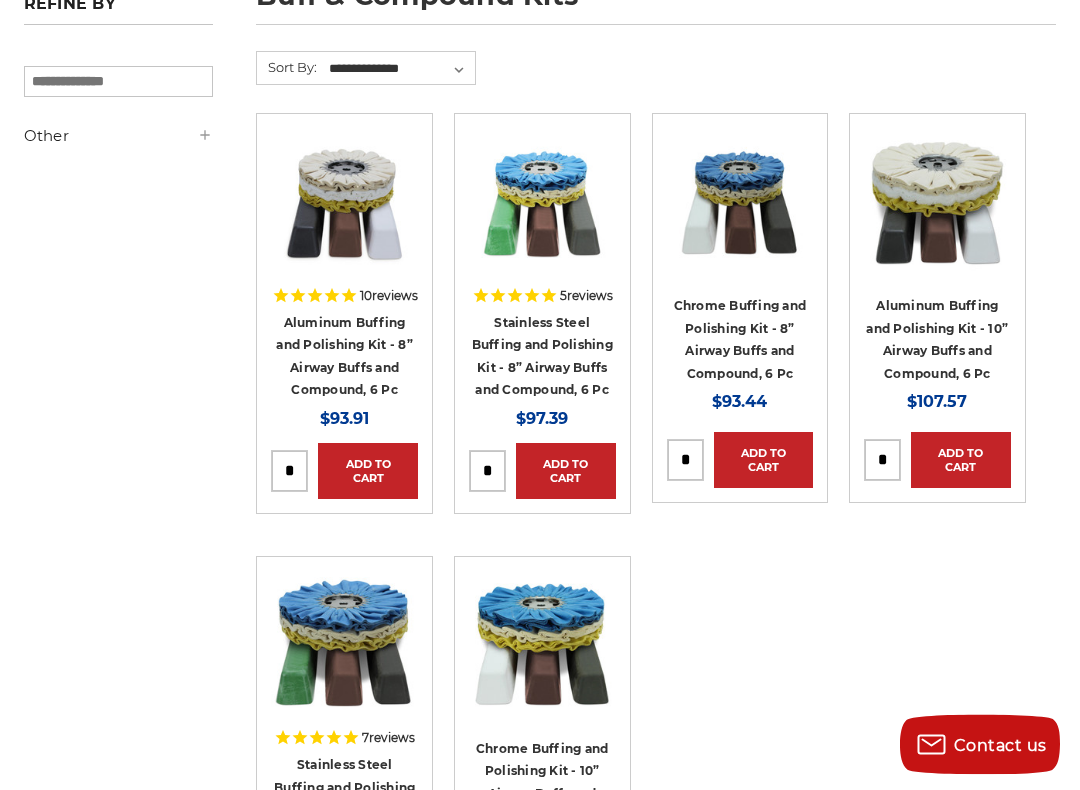 click on "Stainless Steel Buffing and Polishing Kit - 8” Airway Buffs and Compound, 6 Pc" at bounding box center [542, 357] 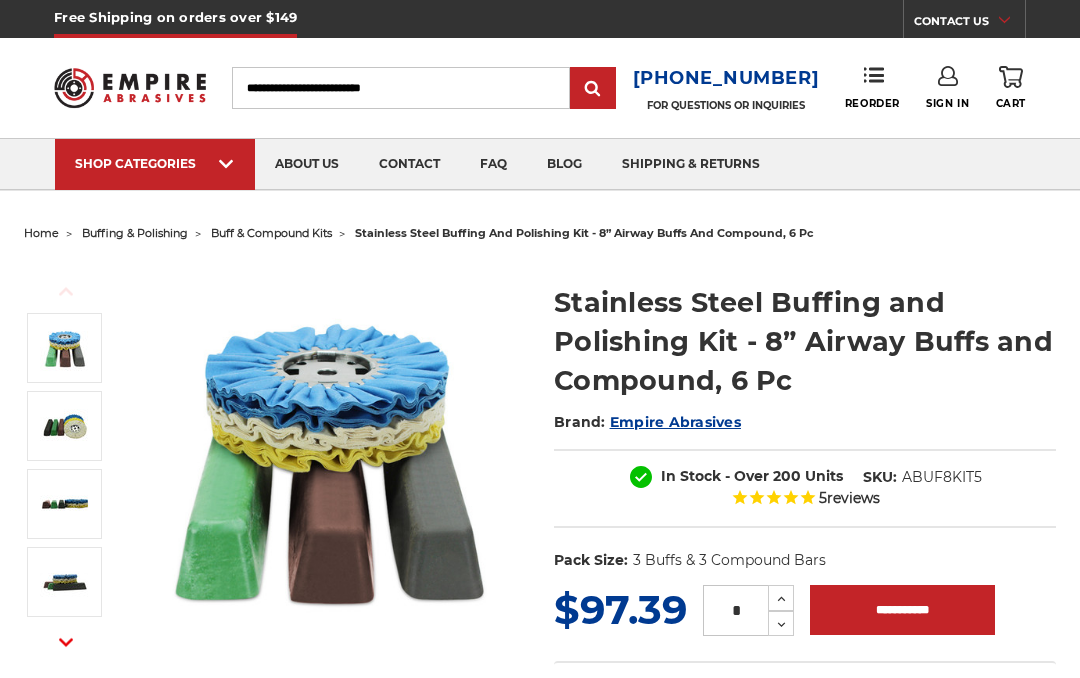 scroll, scrollTop: 0, scrollLeft: 0, axis: both 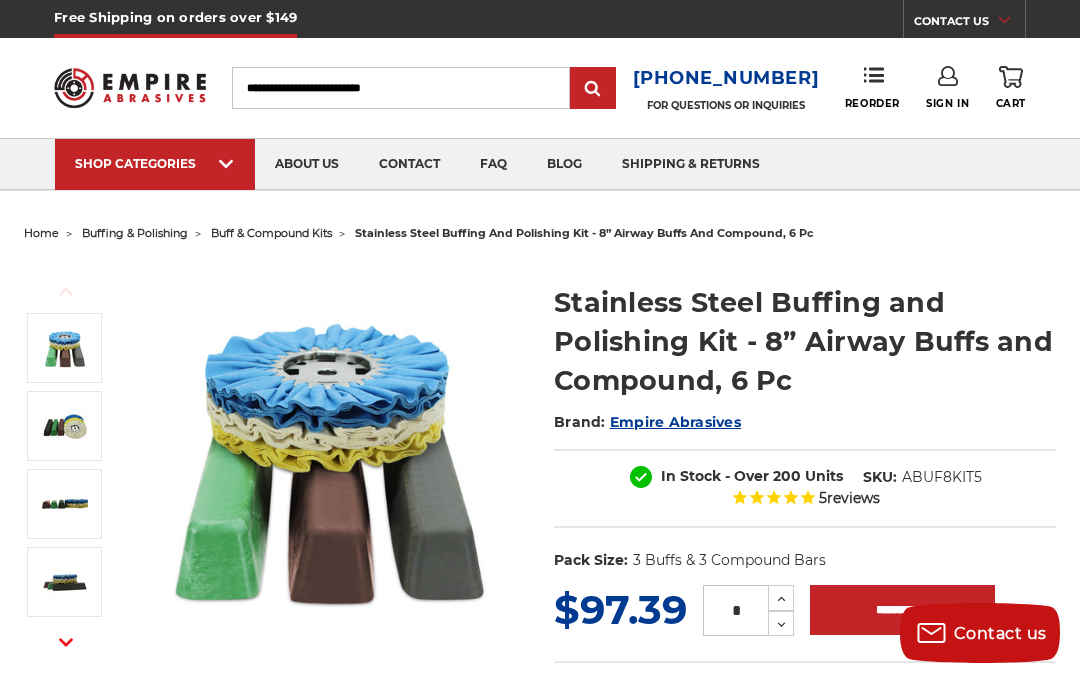 click at bounding box center (544, 189) 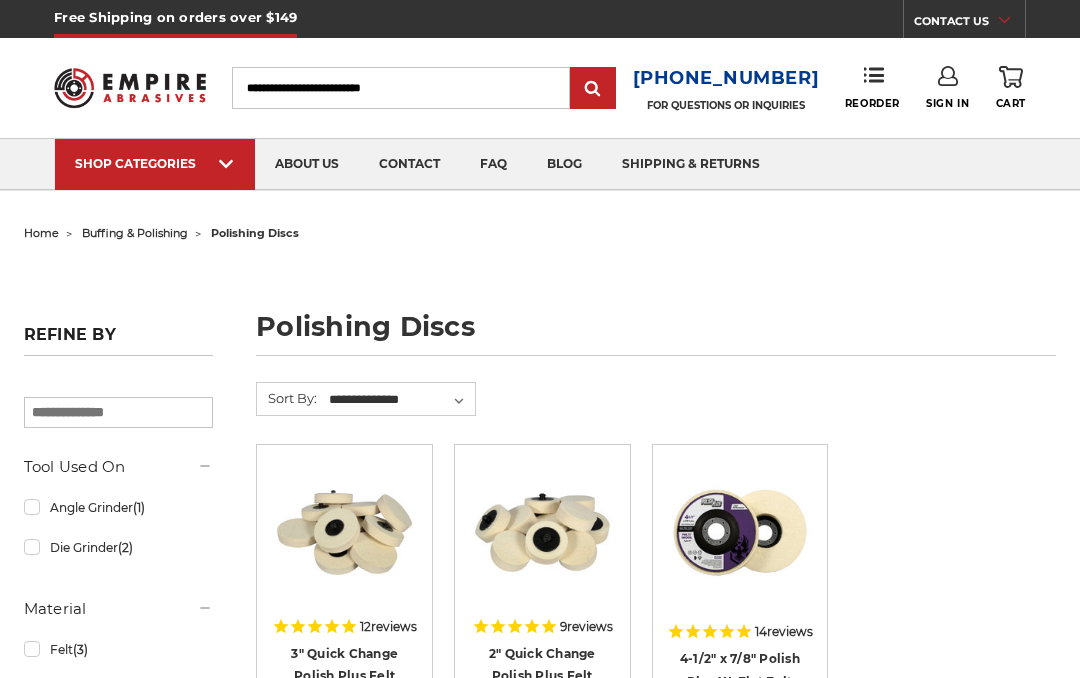 scroll, scrollTop: 0, scrollLeft: 0, axis: both 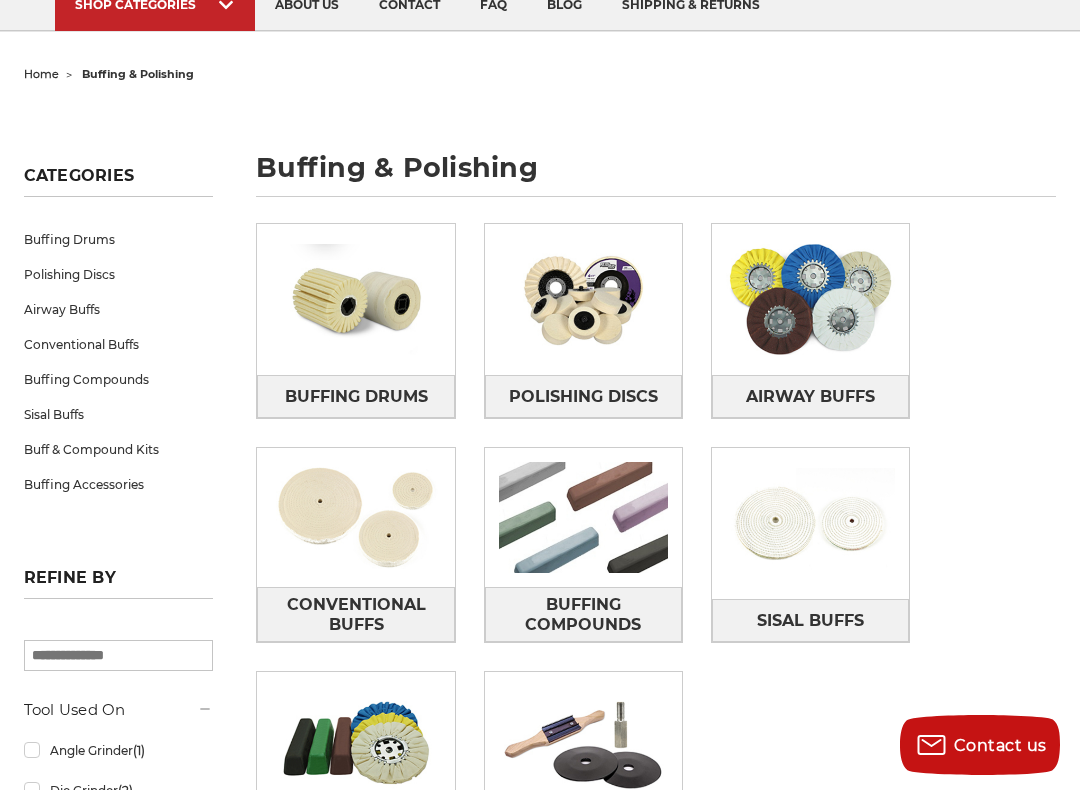click at bounding box center [810, 523] 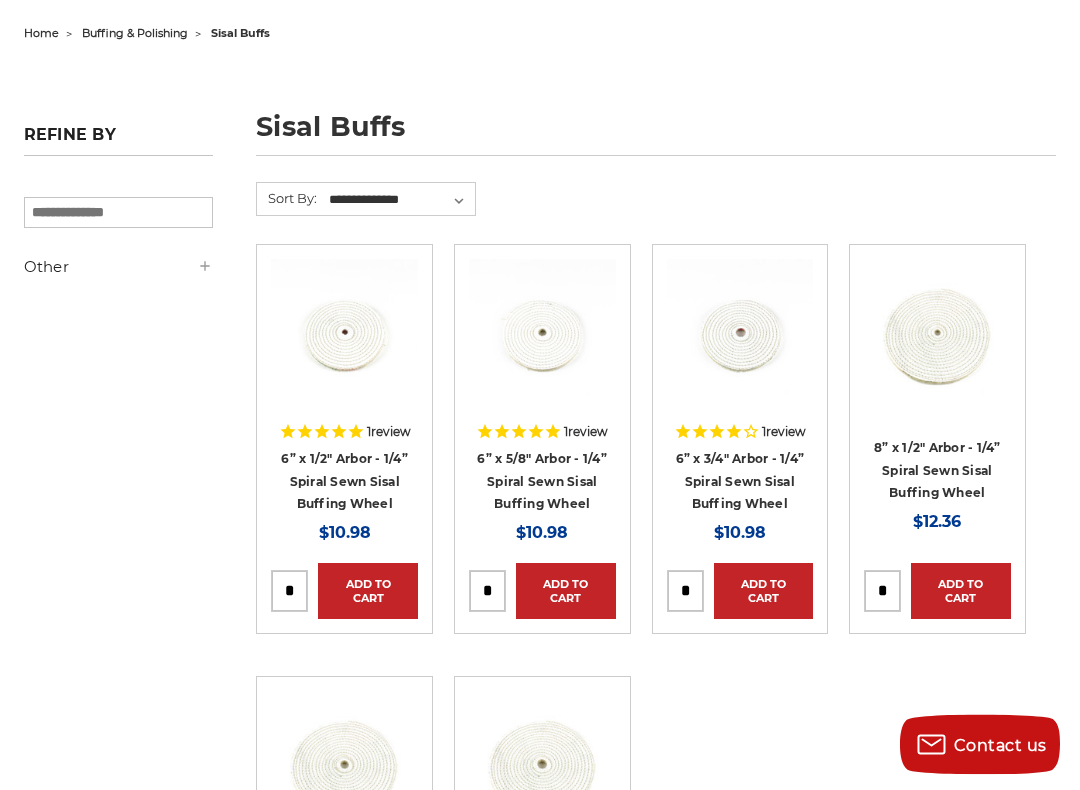 scroll, scrollTop: 220, scrollLeft: 0, axis: vertical 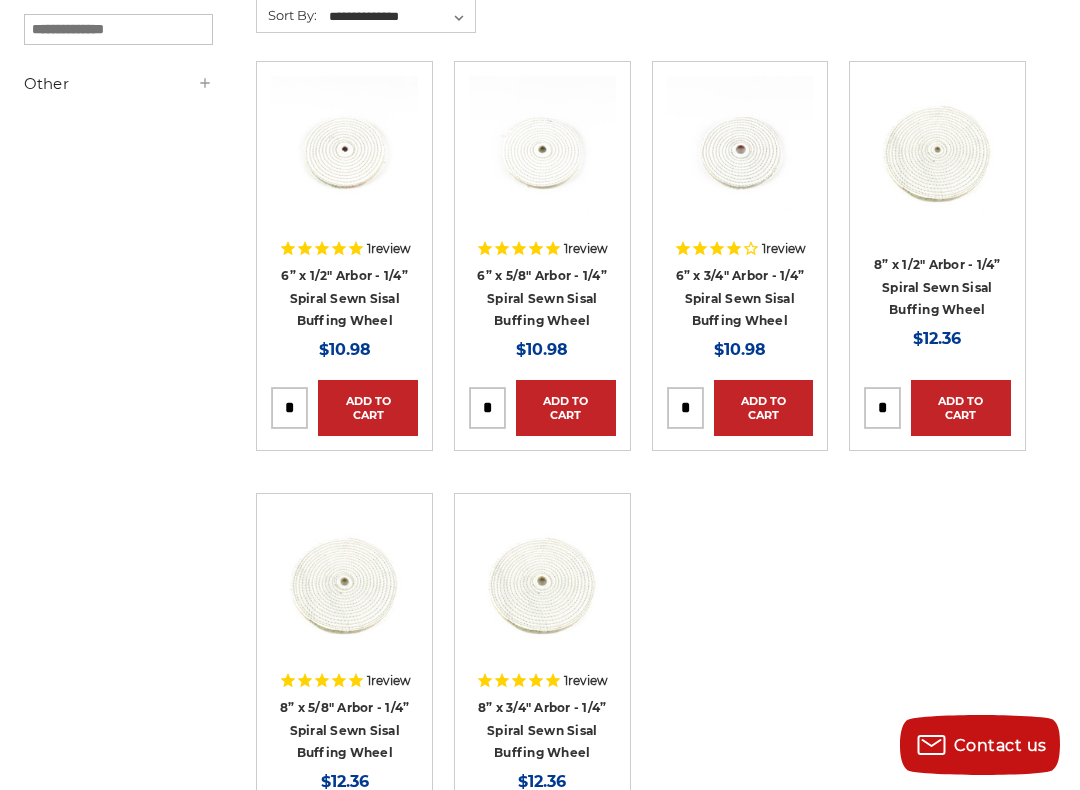 click on "8” x 5/8" Arbor - 1/4” Spiral Sewn Sisal Buffing Wheel" at bounding box center [345, 730] 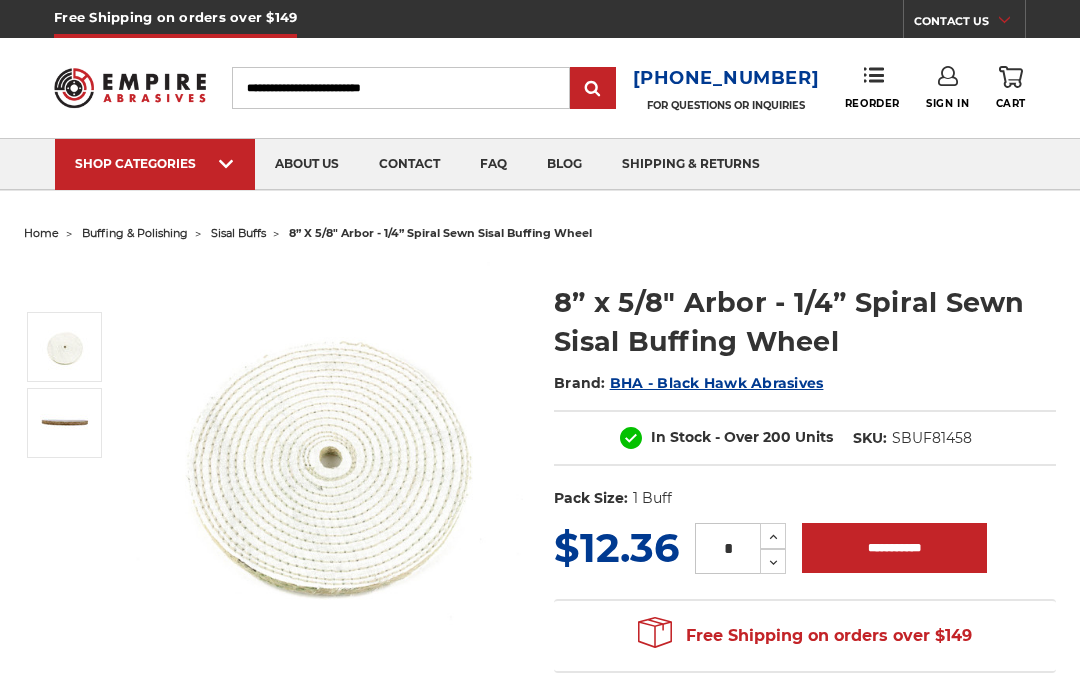 scroll, scrollTop: 0, scrollLeft: 0, axis: both 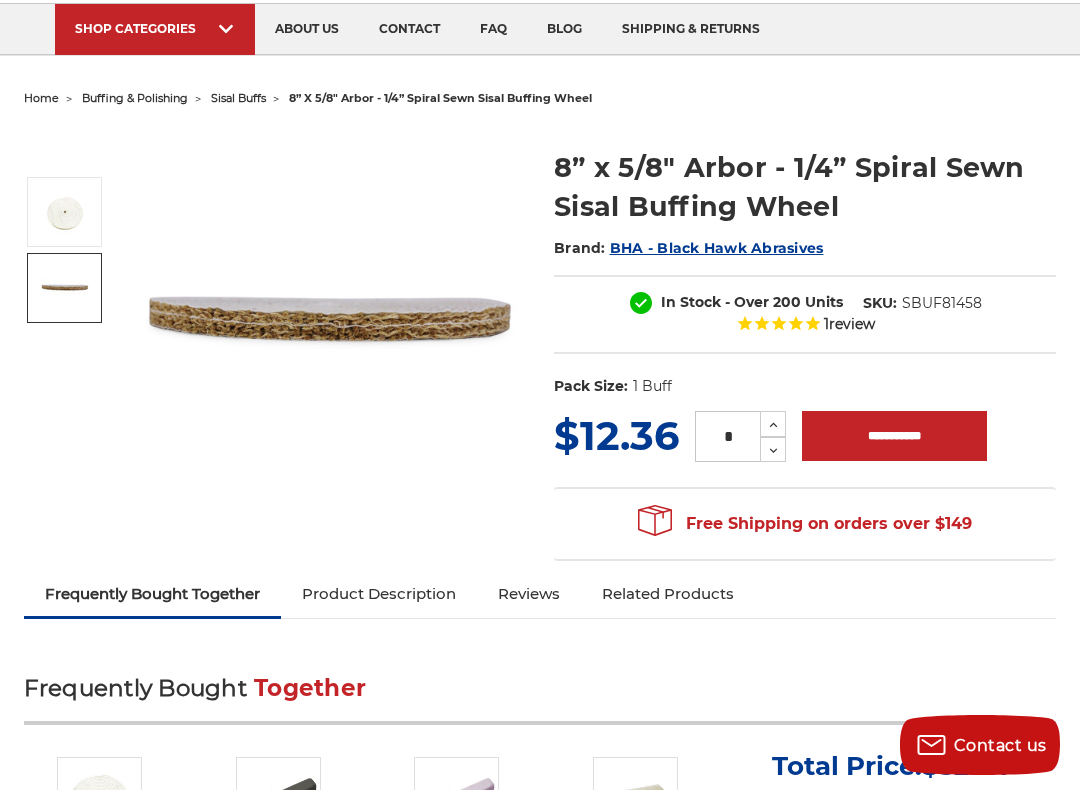 click at bounding box center [65, 288] 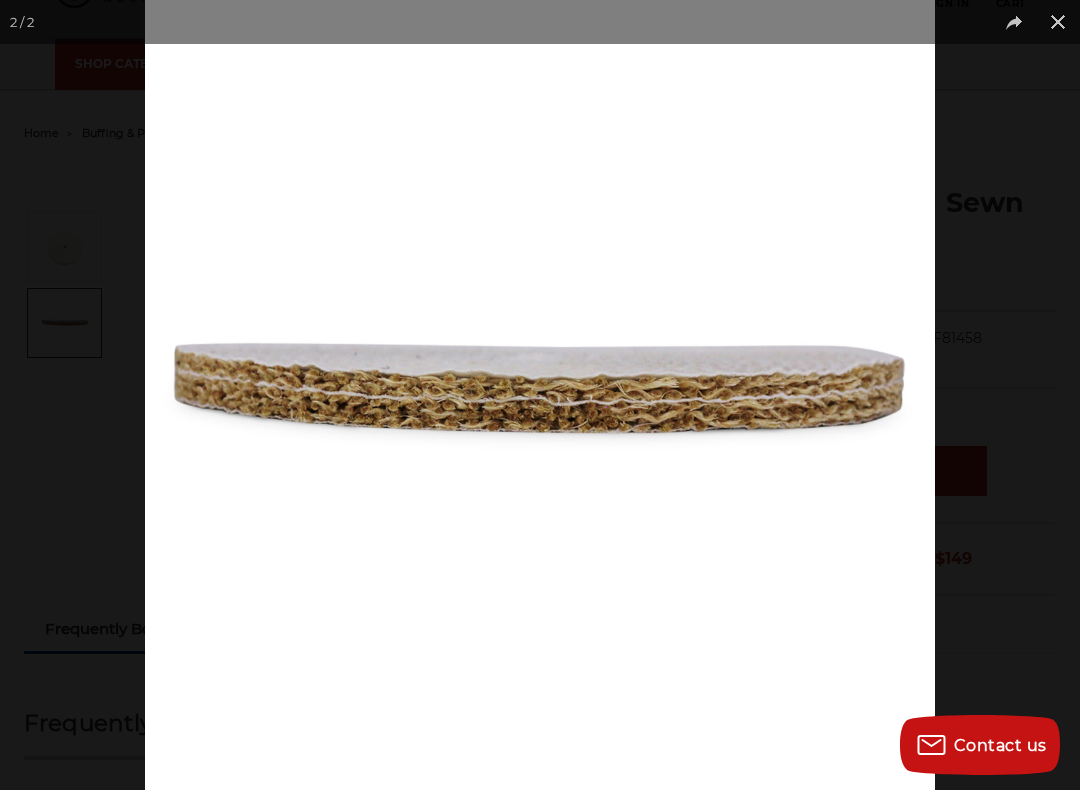 click at bounding box center (540, 395) 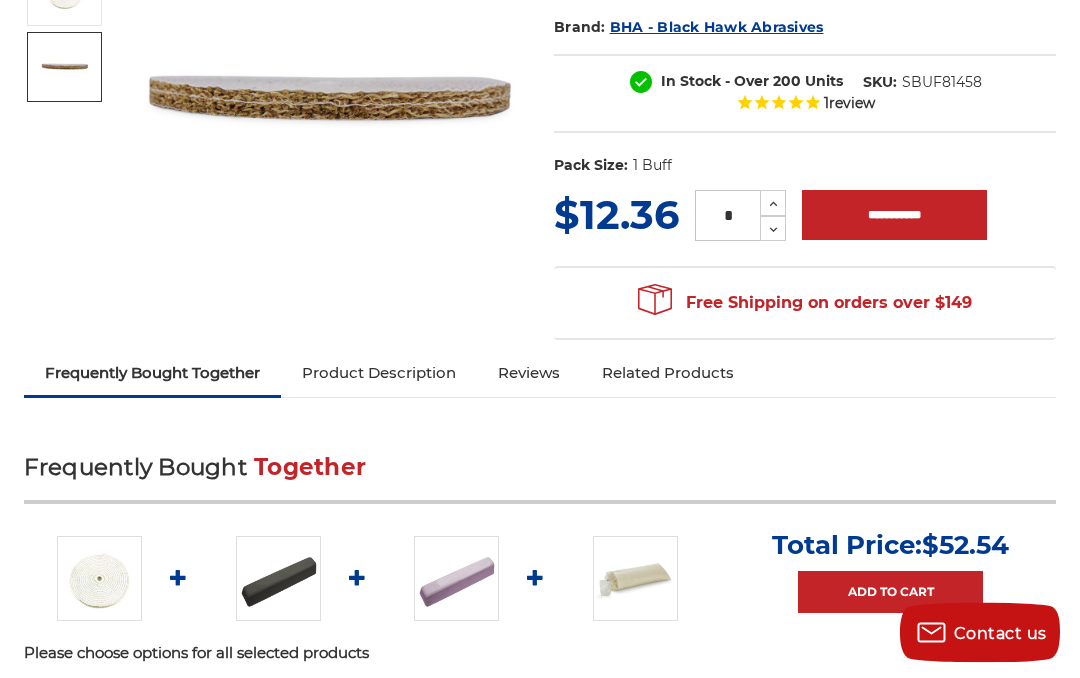 scroll, scrollTop: 296, scrollLeft: 0, axis: vertical 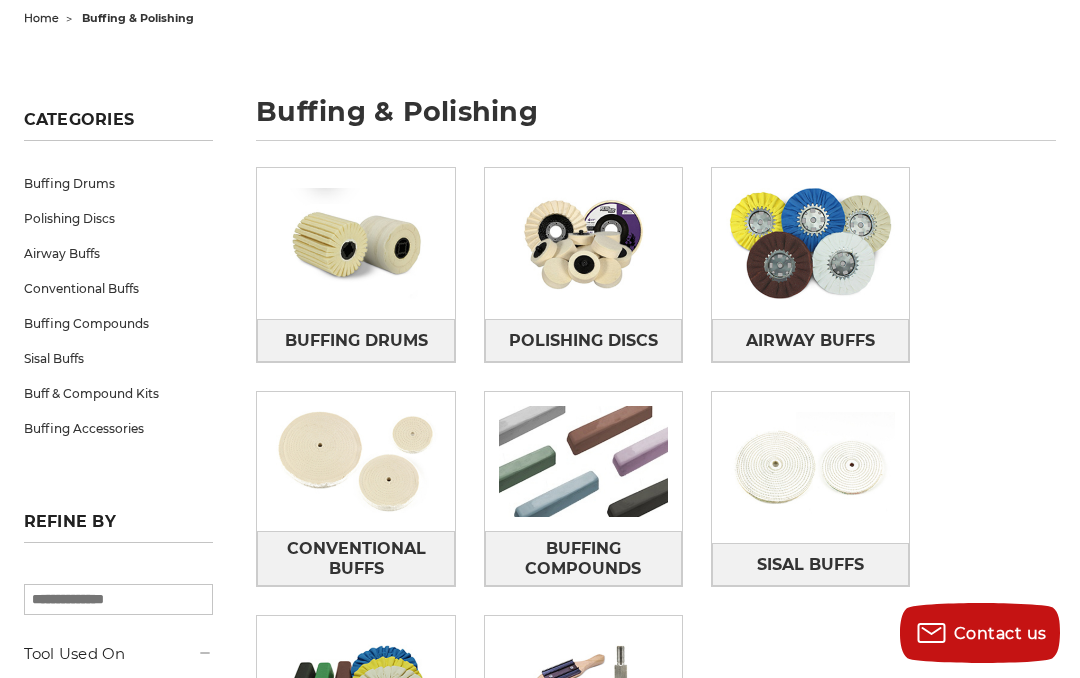 click at bounding box center [355, 461] 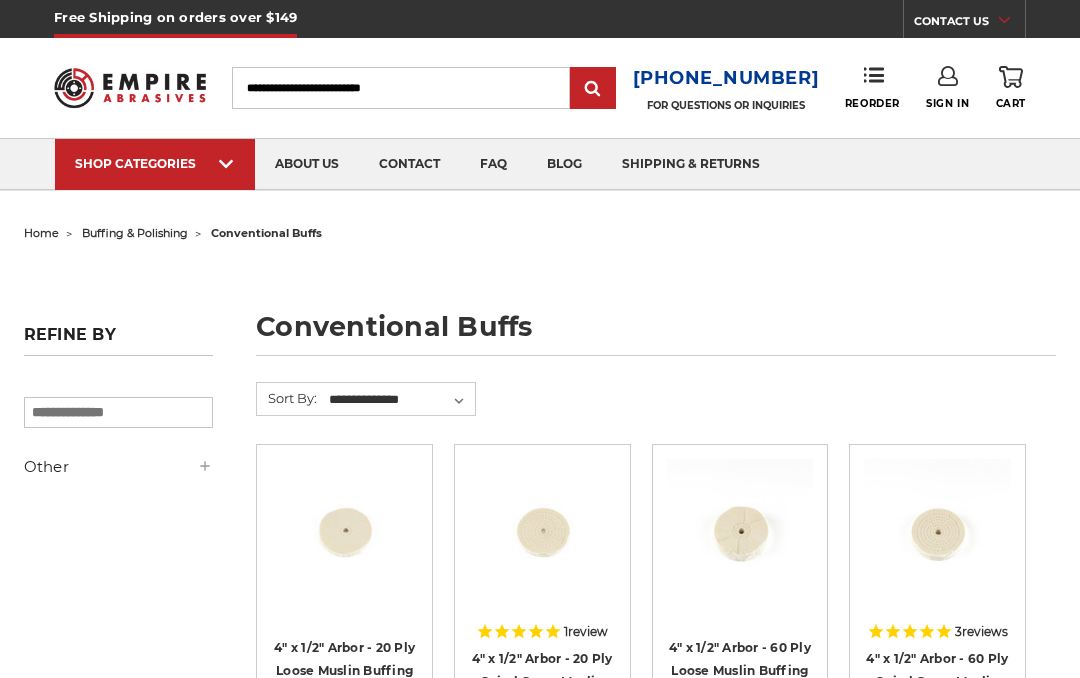 scroll, scrollTop: 0, scrollLeft: 0, axis: both 